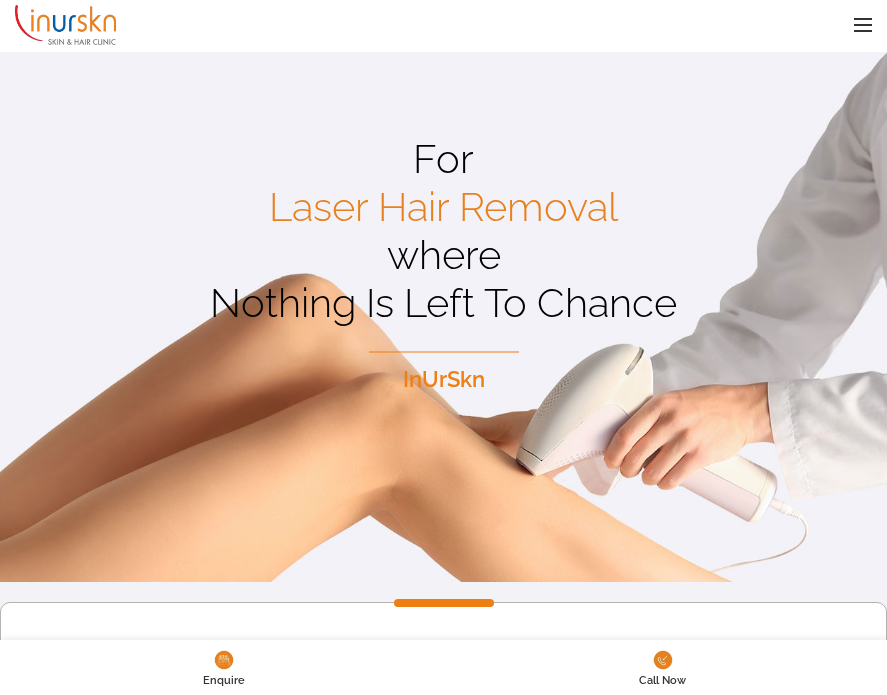 scroll, scrollTop: 0, scrollLeft: 0, axis: both 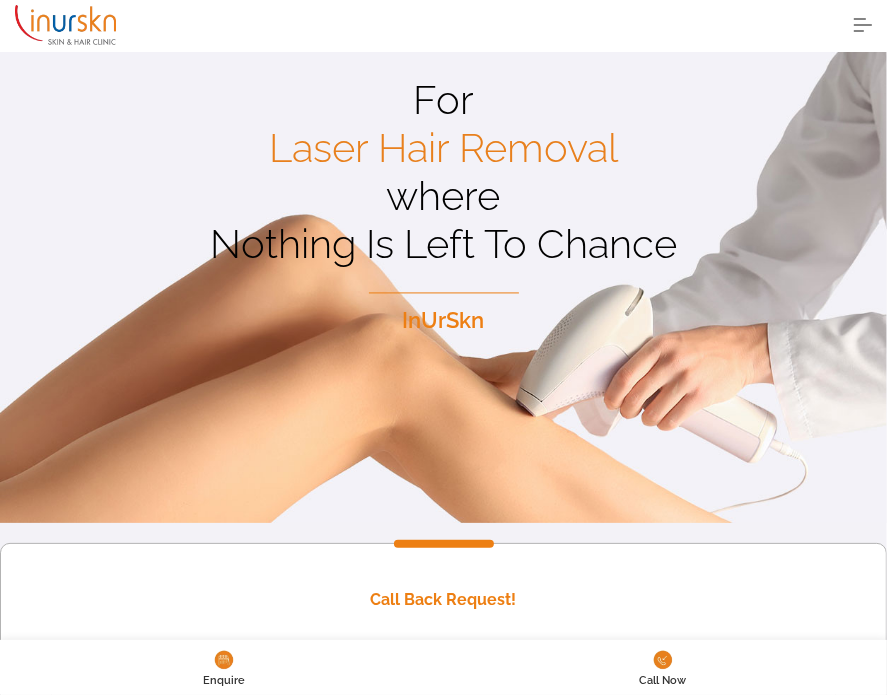 click on "Menu" at bounding box center [863, 25] 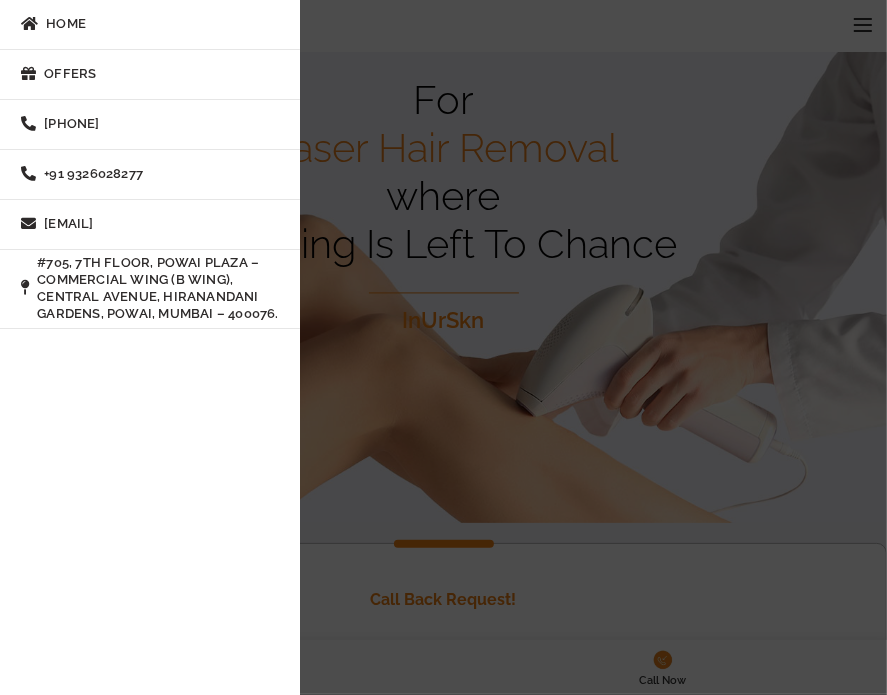 click on "Home" at bounding box center [66, 24] 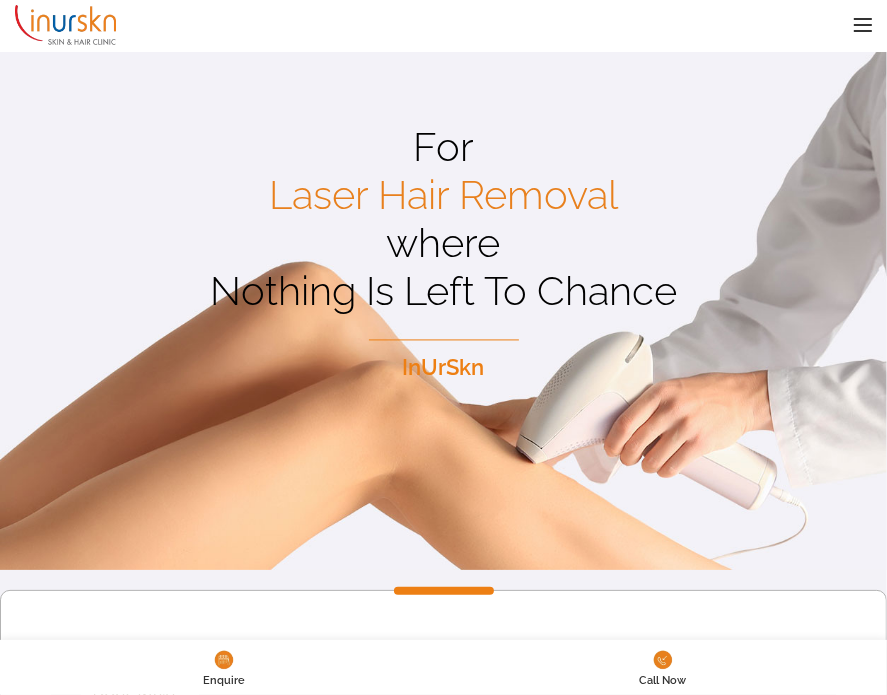 scroll, scrollTop: 0, scrollLeft: 0, axis: both 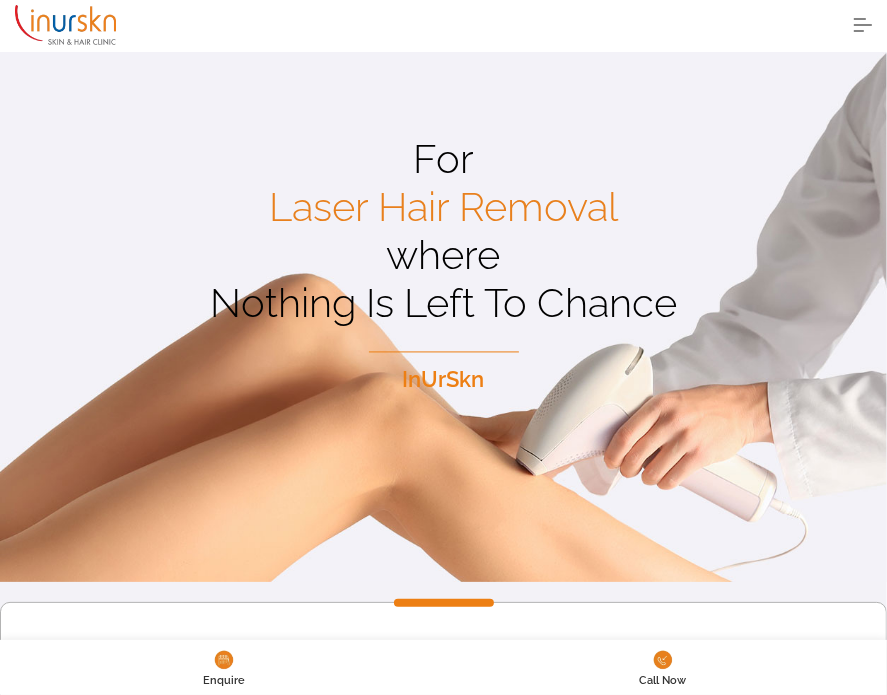 click at bounding box center (863, 25) 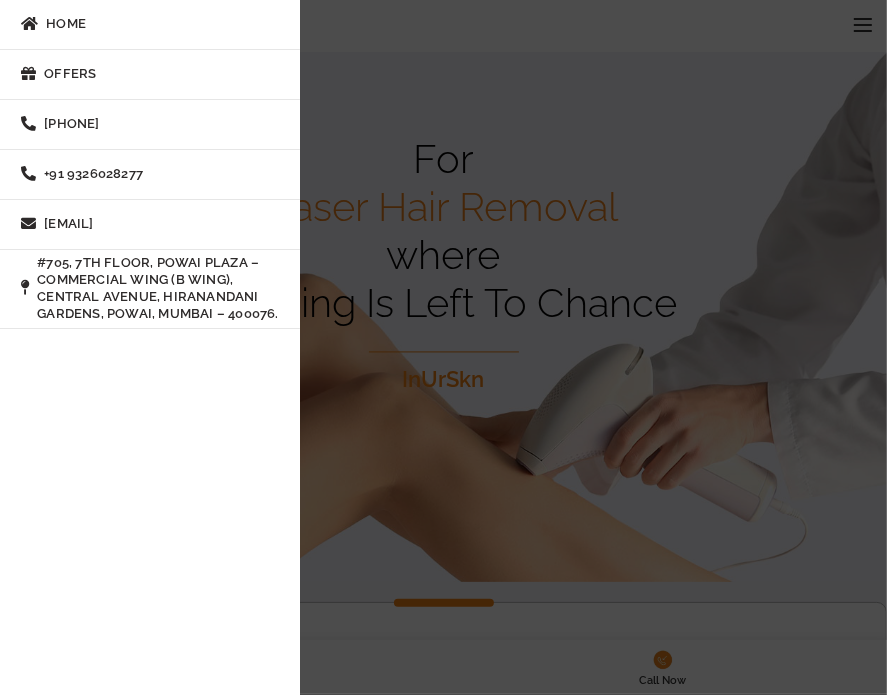 click on "Offers" at bounding box center [150, 75] 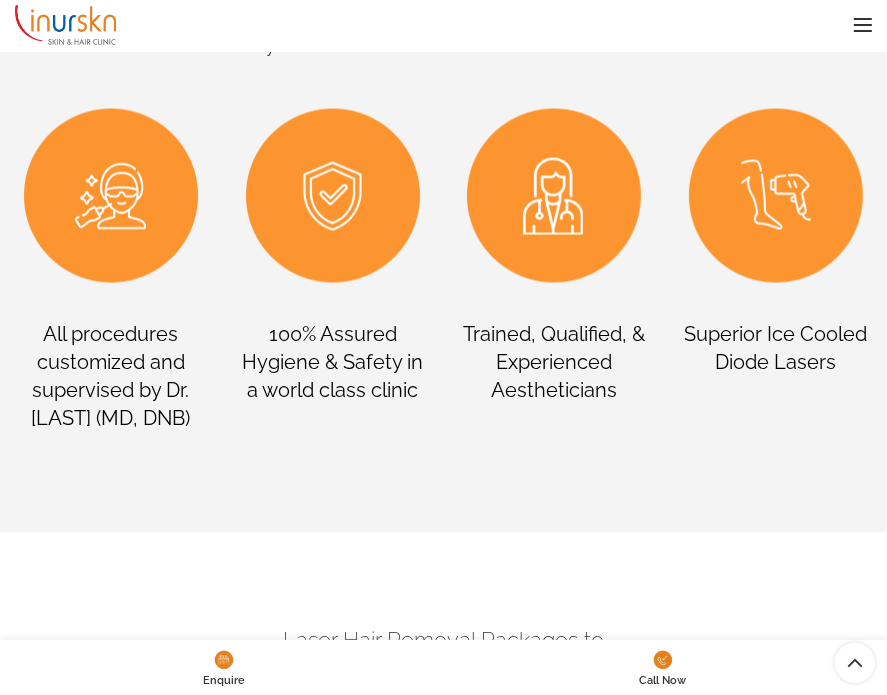 scroll, scrollTop: 2091, scrollLeft: 0, axis: vertical 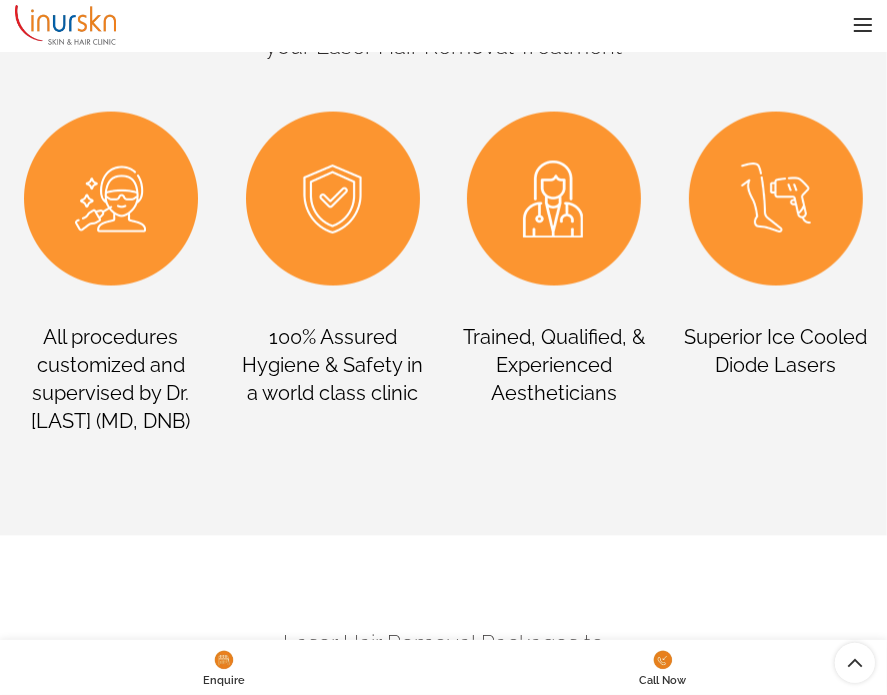click at bounding box center [554, 199] 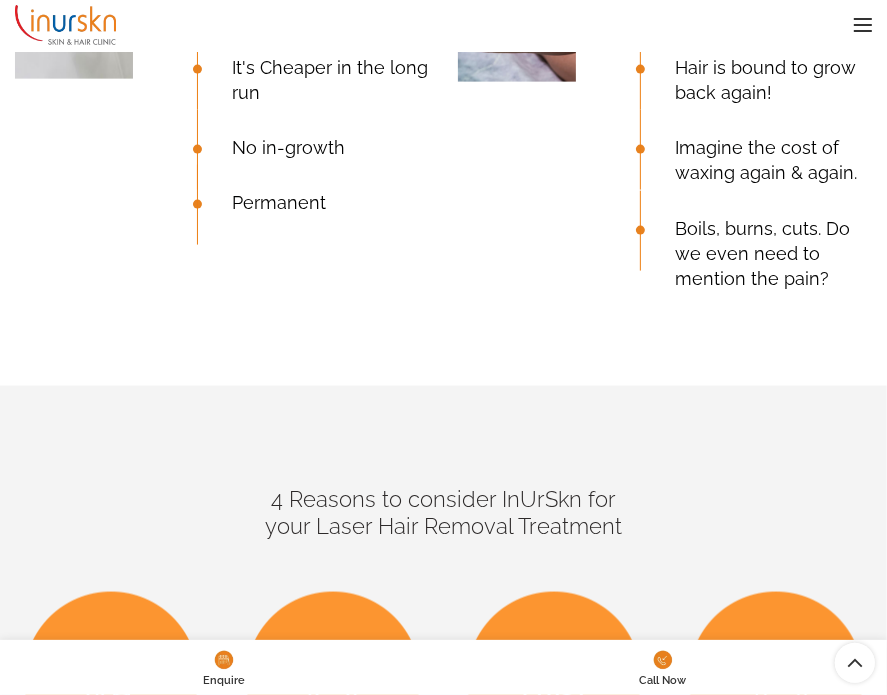 scroll, scrollTop: 1605, scrollLeft: 0, axis: vertical 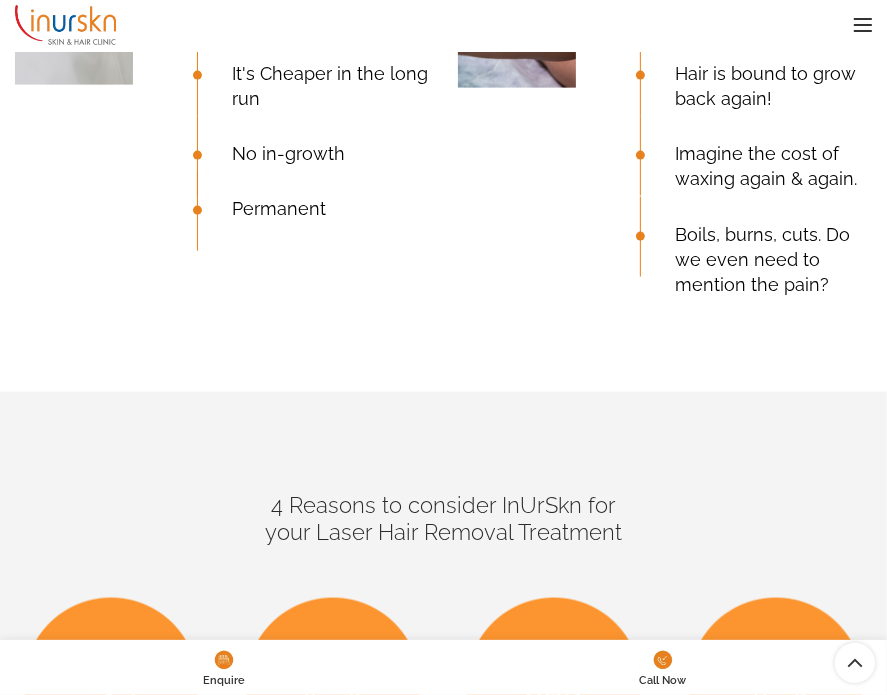 click on "Permanent" at bounding box center [320, 208] 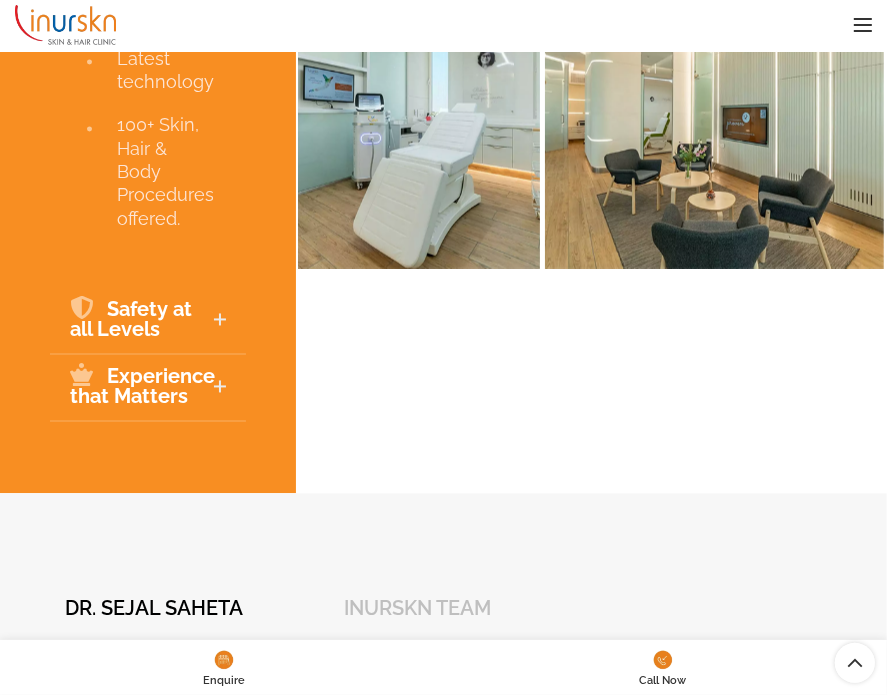 scroll, scrollTop: 6592, scrollLeft: 0, axis: vertical 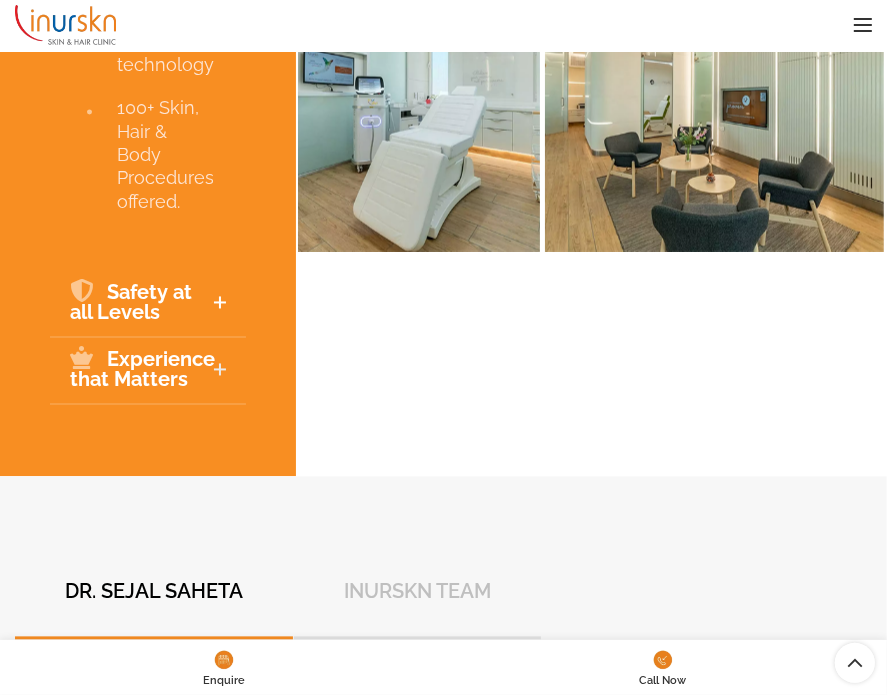 click on "Safety at all Levels" at bounding box center [148, 303] 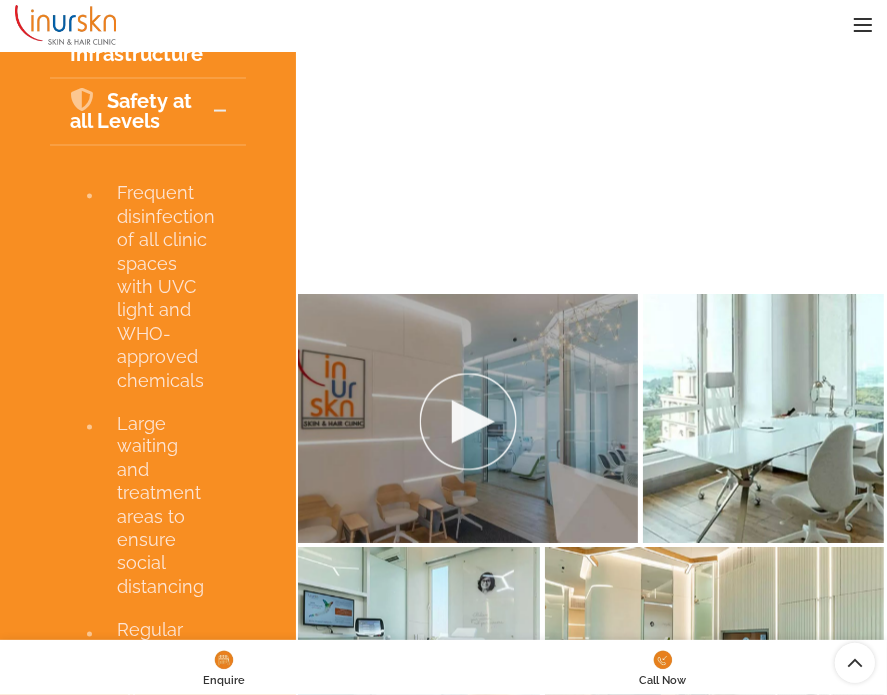 scroll, scrollTop: 6204, scrollLeft: 0, axis: vertical 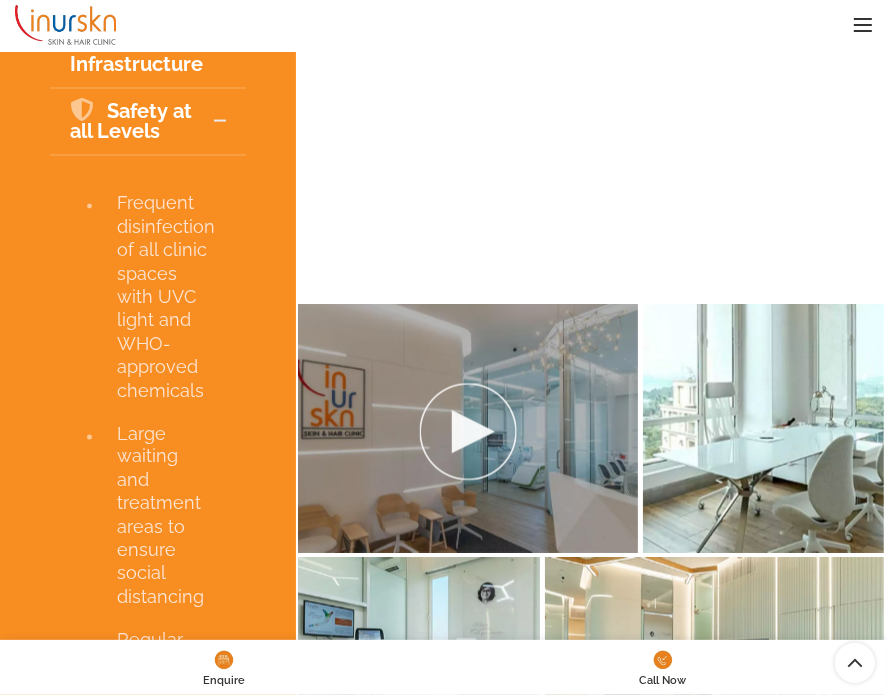 click on "Frequent disinfection of all clinic spaces with UVC light and WHO-approved chemicals" at bounding box center [166, 296] 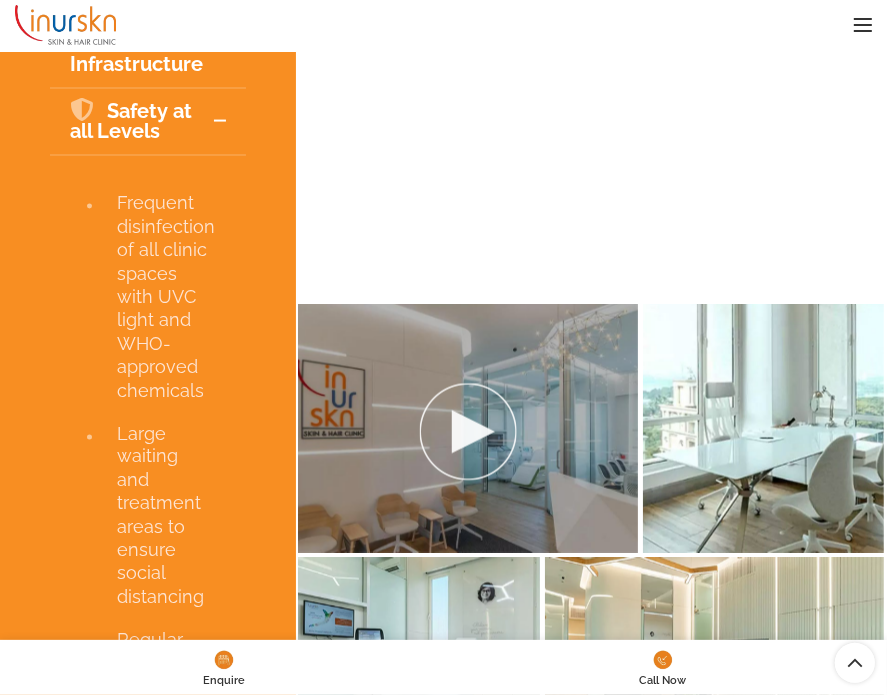 click on "Safety at all Levels" at bounding box center (131, 121) 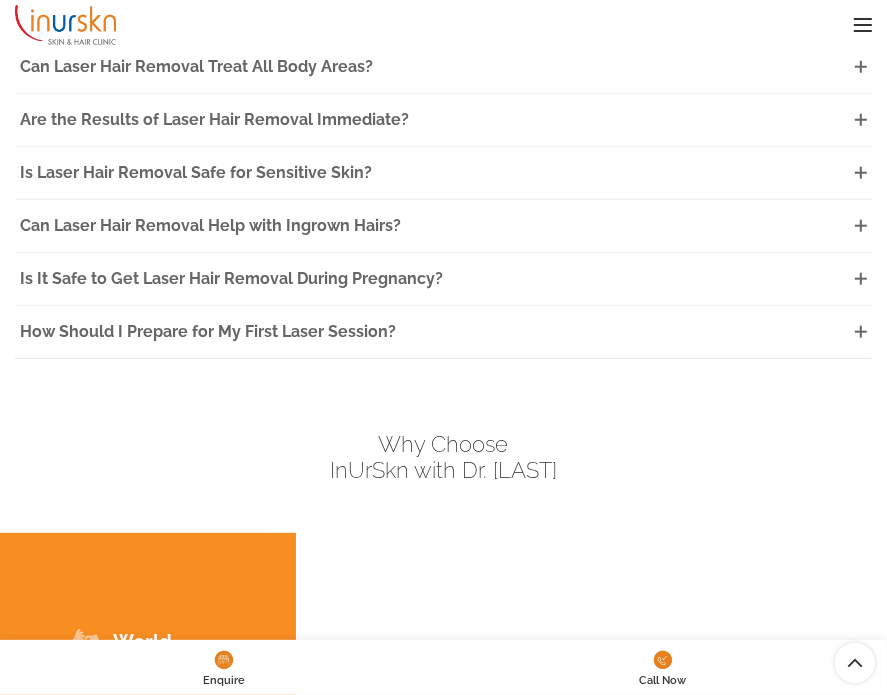 scroll, scrollTop: 5578, scrollLeft: 0, axis: vertical 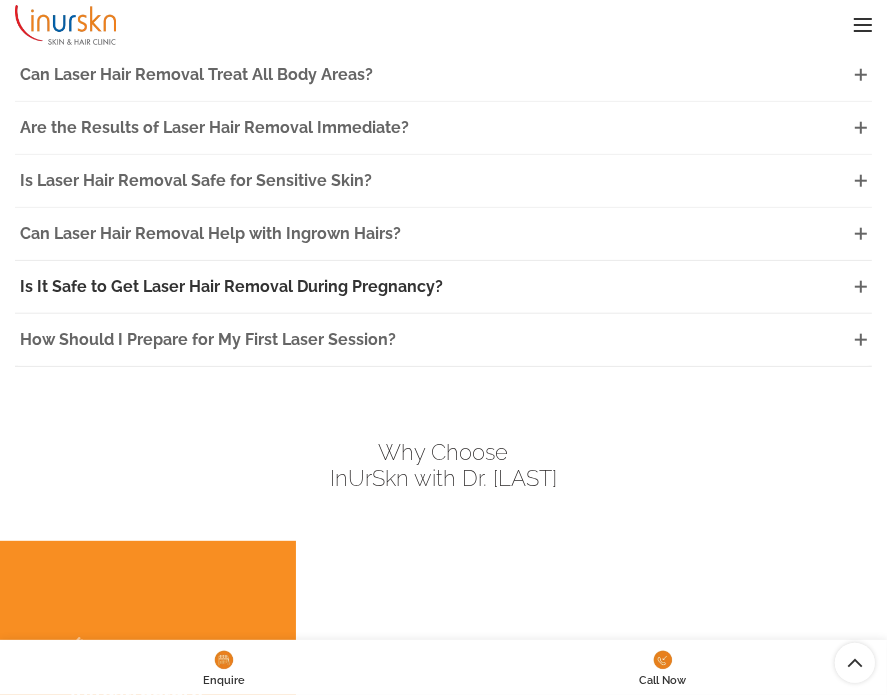 click on "Is It Safe to Get Laser Hair Removal During Pregnancy?" at bounding box center [443, 287] 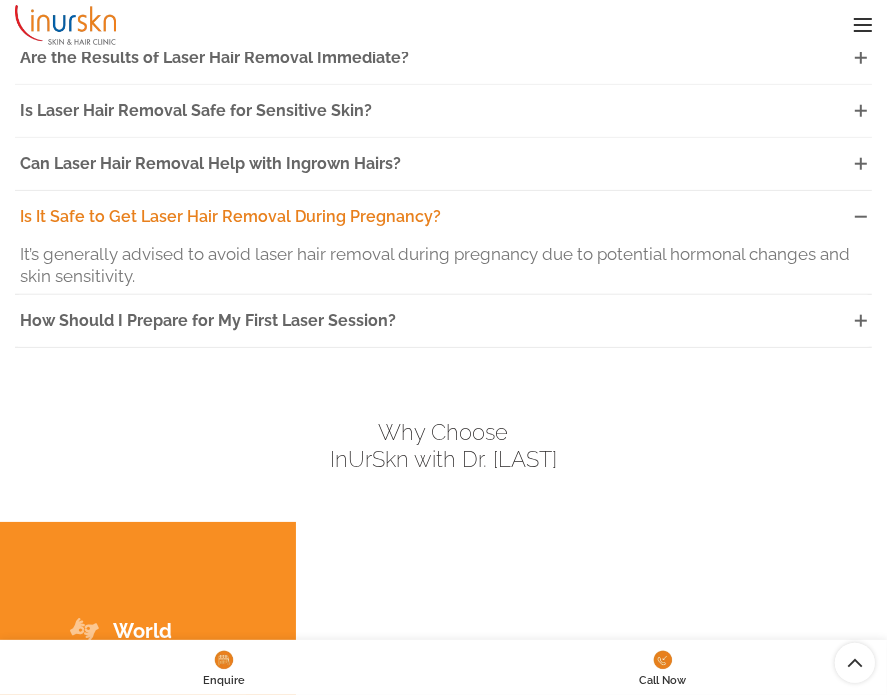 scroll, scrollTop: 5454, scrollLeft: 0, axis: vertical 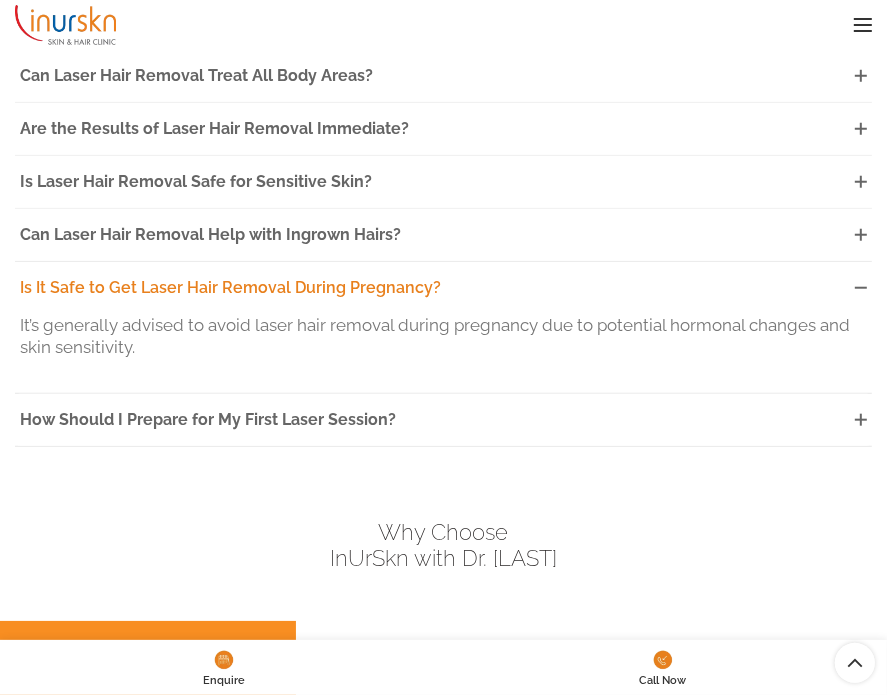 click on "Is It Safe to Get Laser Hair Removal During Pregnancy?" at bounding box center [230, 287] 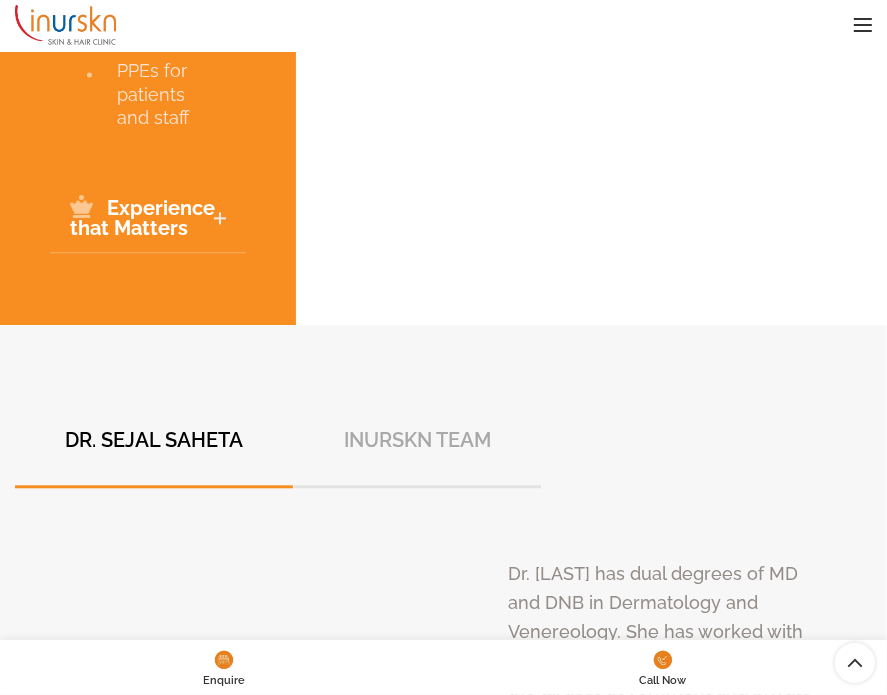 scroll, scrollTop: 7026, scrollLeft: 0, axis: vertical 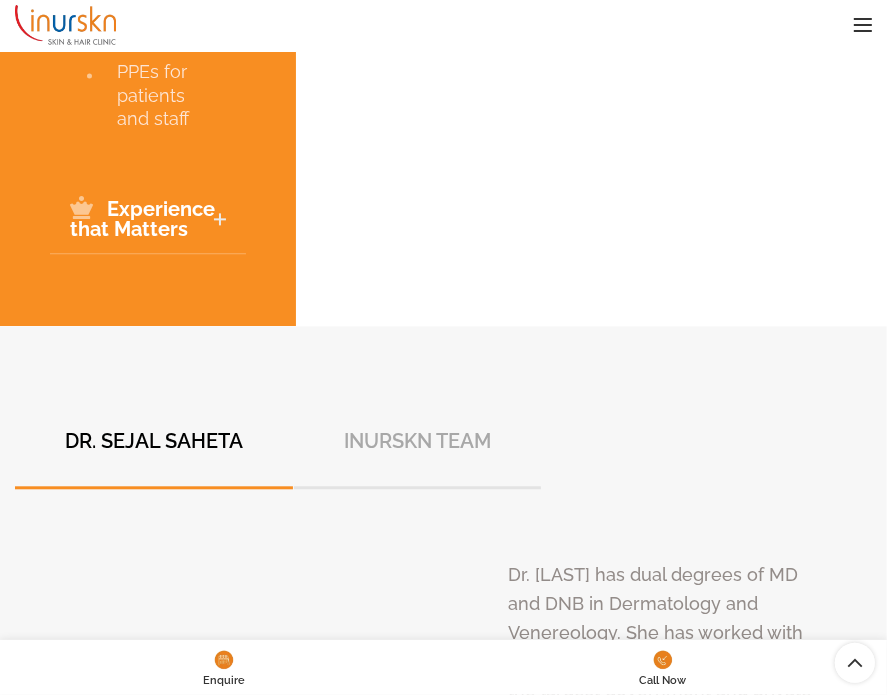 click on "InUrSkn Team" at bounding box center (417, 441) 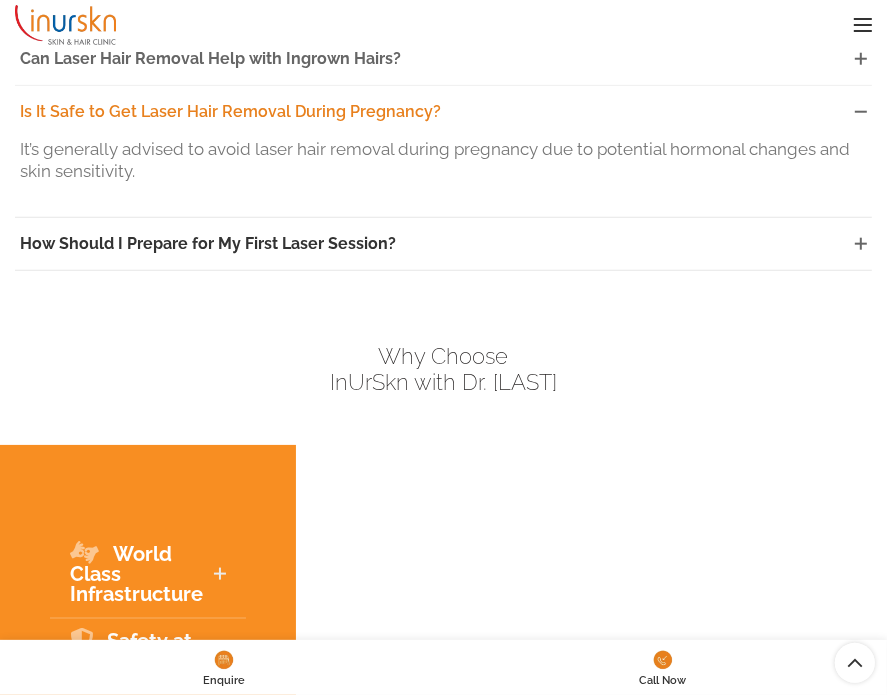 scroll, scrollTop: 5629, scrollLeft: 0, axis: vertical 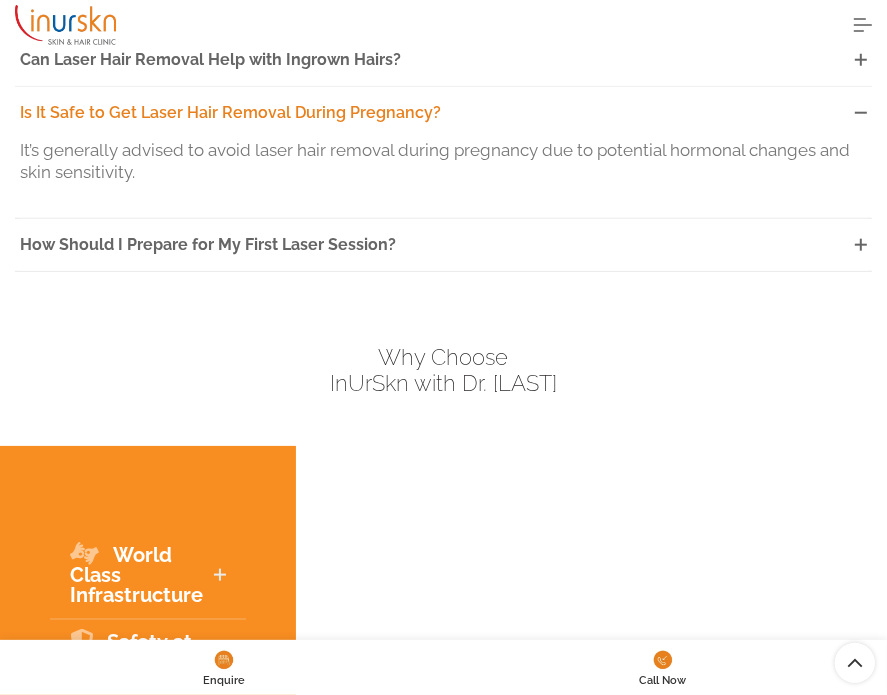 click at bounding box center [863, 25] 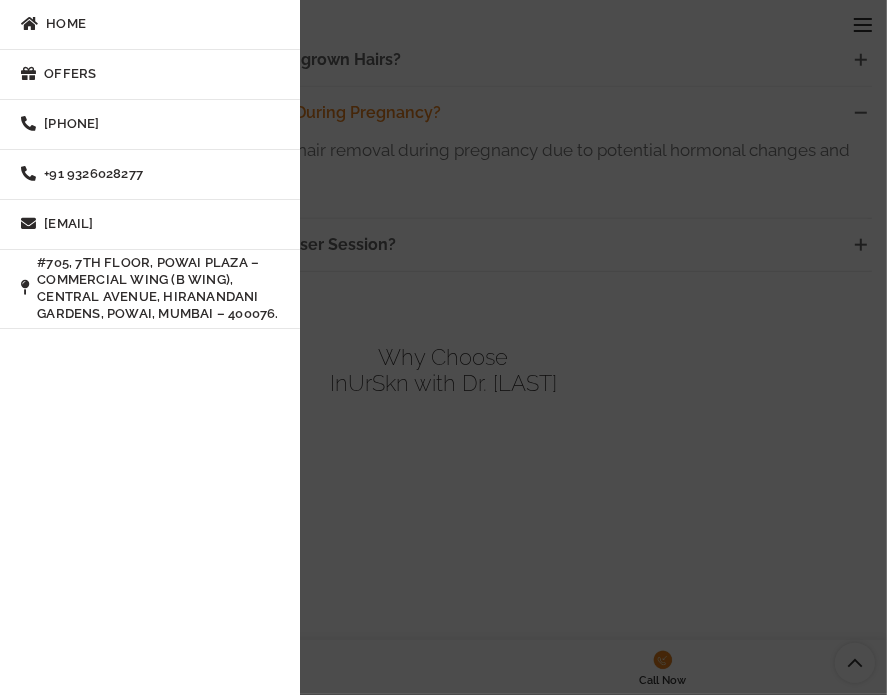 click on "#705, 7th Floor, Powai Plaza – Commercial Wing (B wing), Central Avenue, Hiranandani Gardens, Powai, Mumbai – 400076." at bounding box center [158, 289] 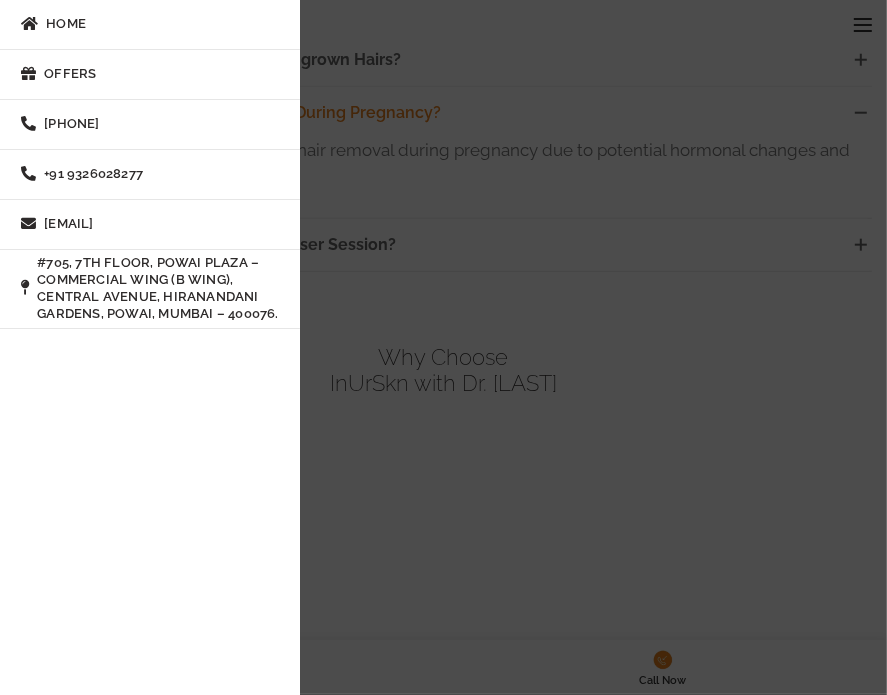 scroll, scrollTop: 0, scrollLeft: 0, axis: both 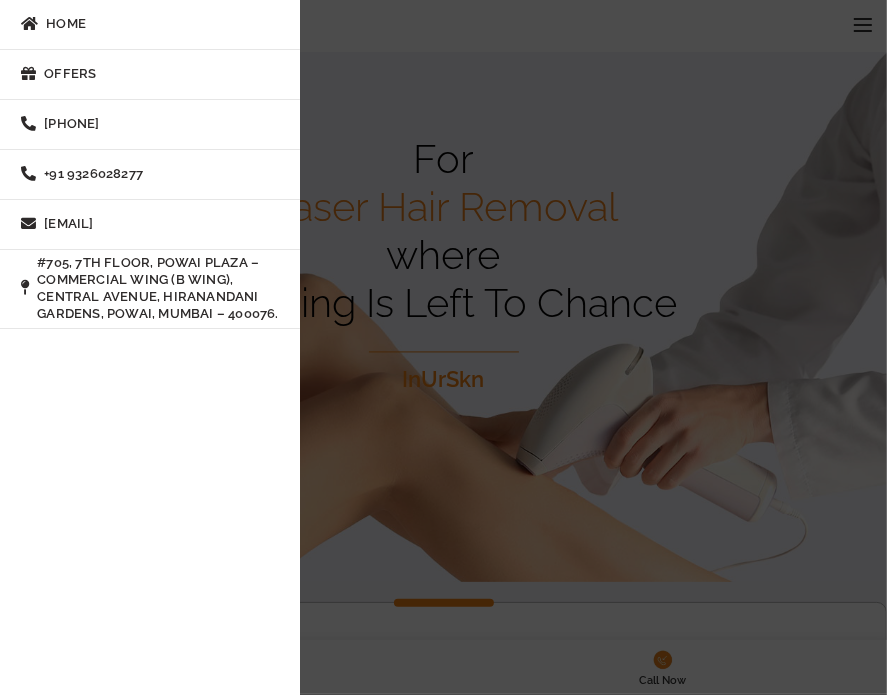 click on "#705, 7th Floor, Powai Plaza – Commercial Wing (B wing), Central Avenue, Hiranandani Gardens, Powai, Mumbai – 400076." at bounding box center (158, 289) 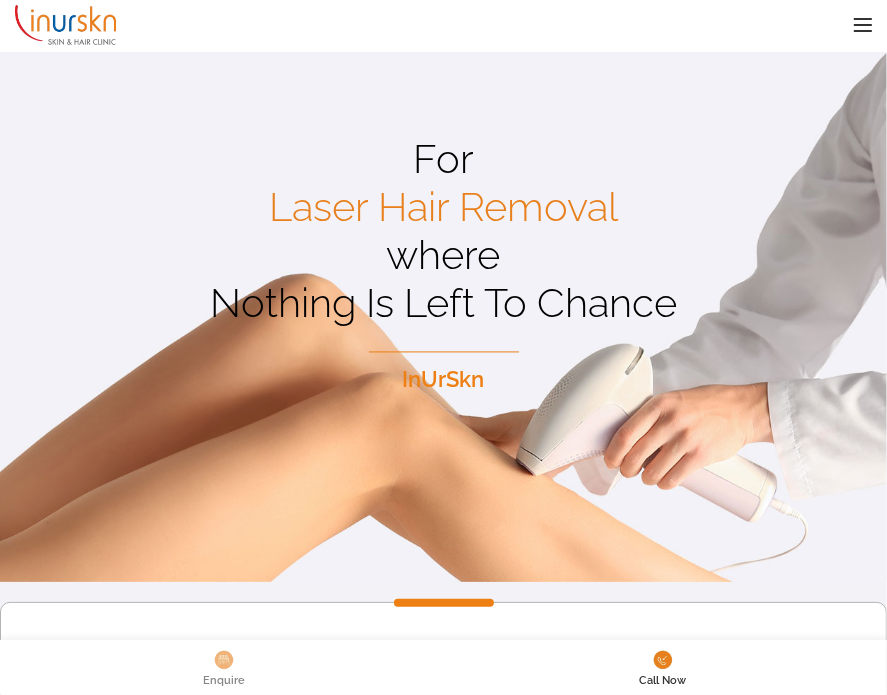click at bounding box center [224, 660] 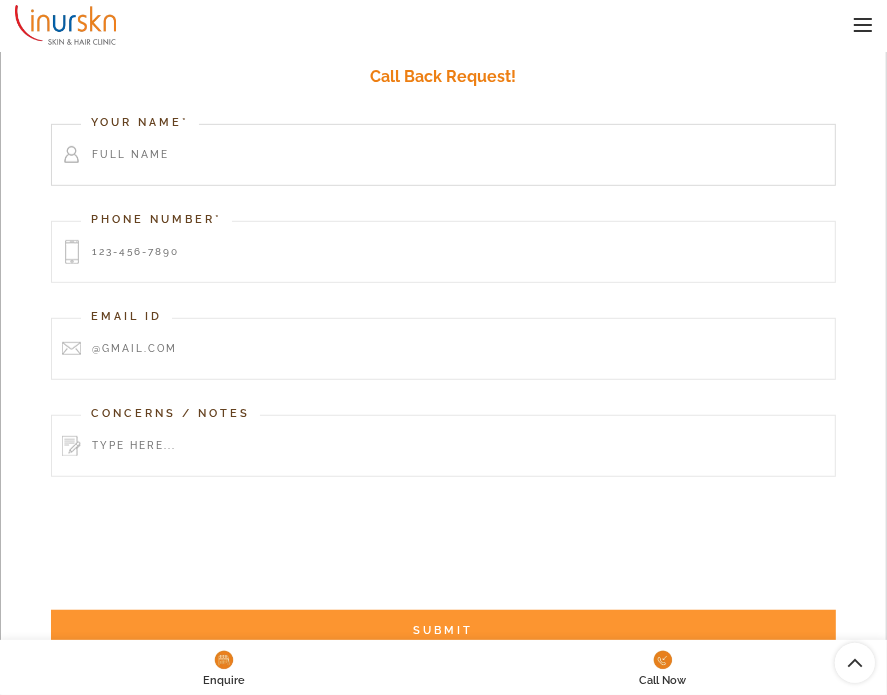 click at bounding box center (443, 155) 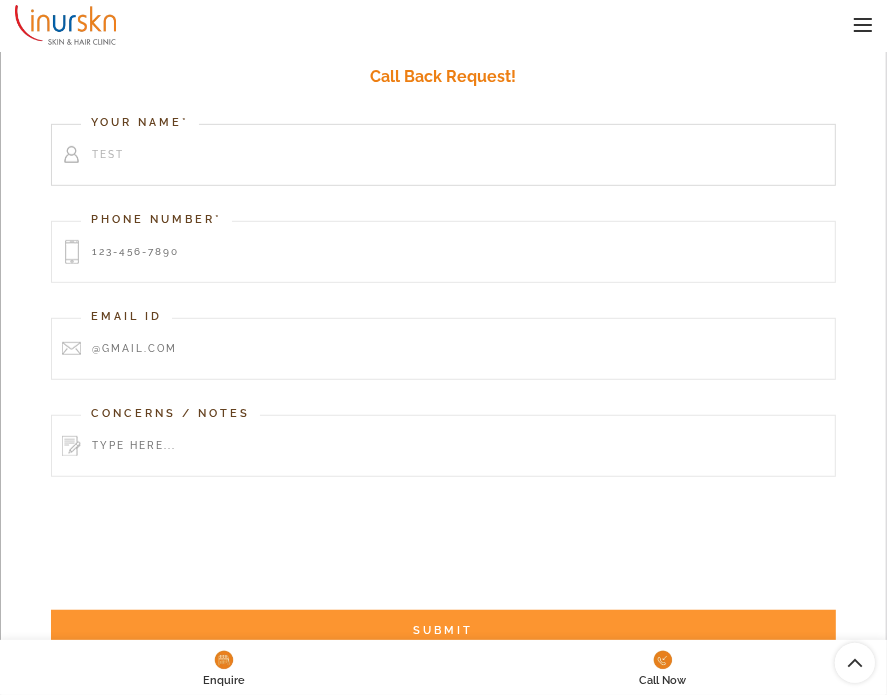 type on "test" 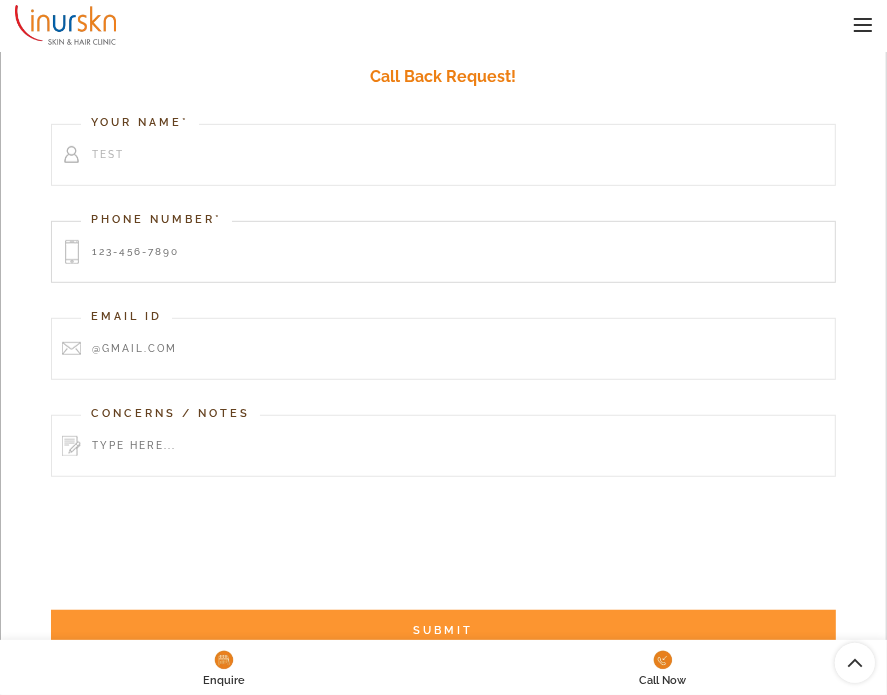 click at bounding box center (443, 252) 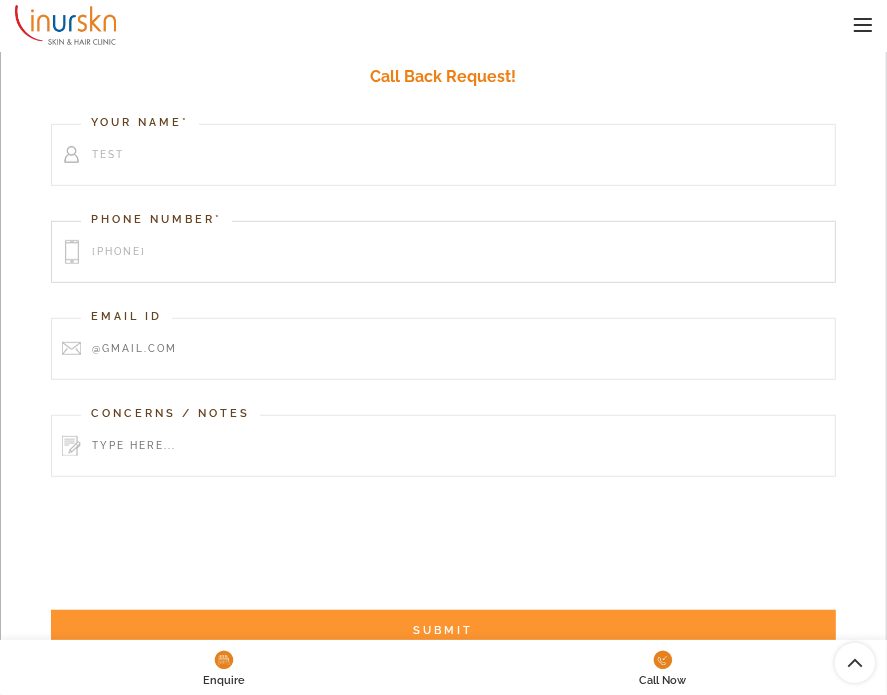 type on "1234567890" 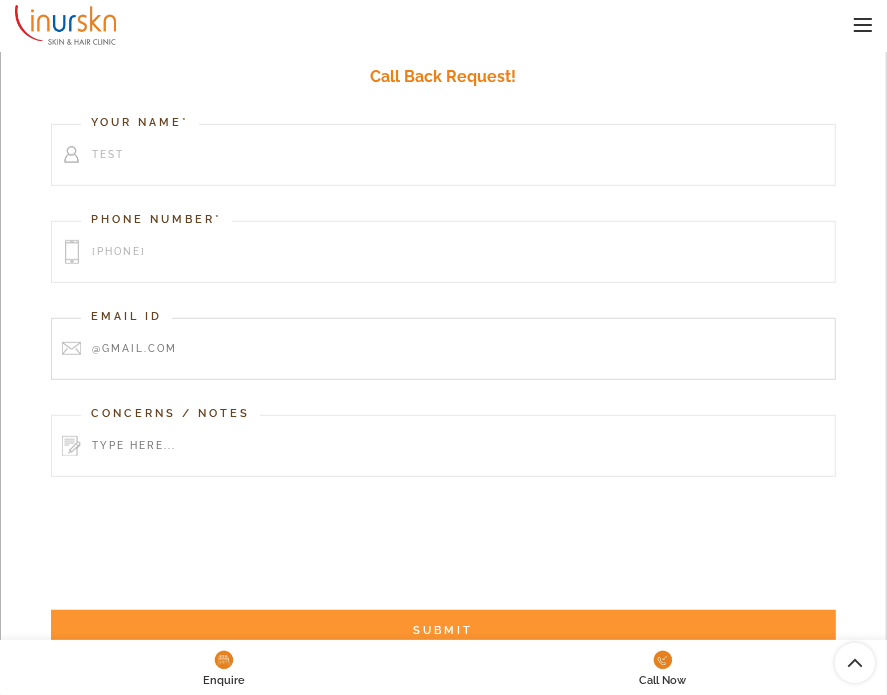 click at bounding box center (443, 349) 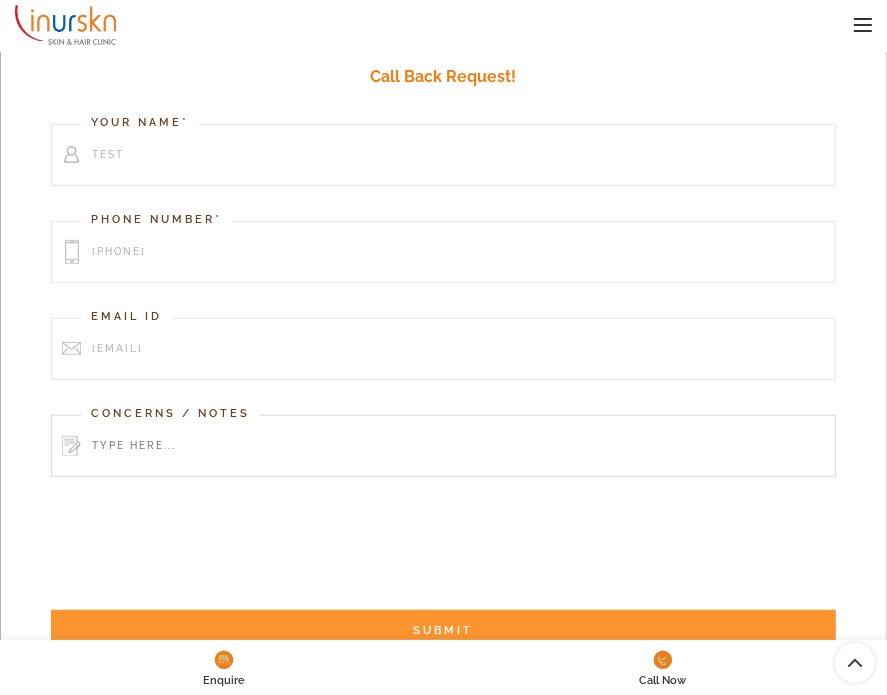 click at bounding box center (443, 446) 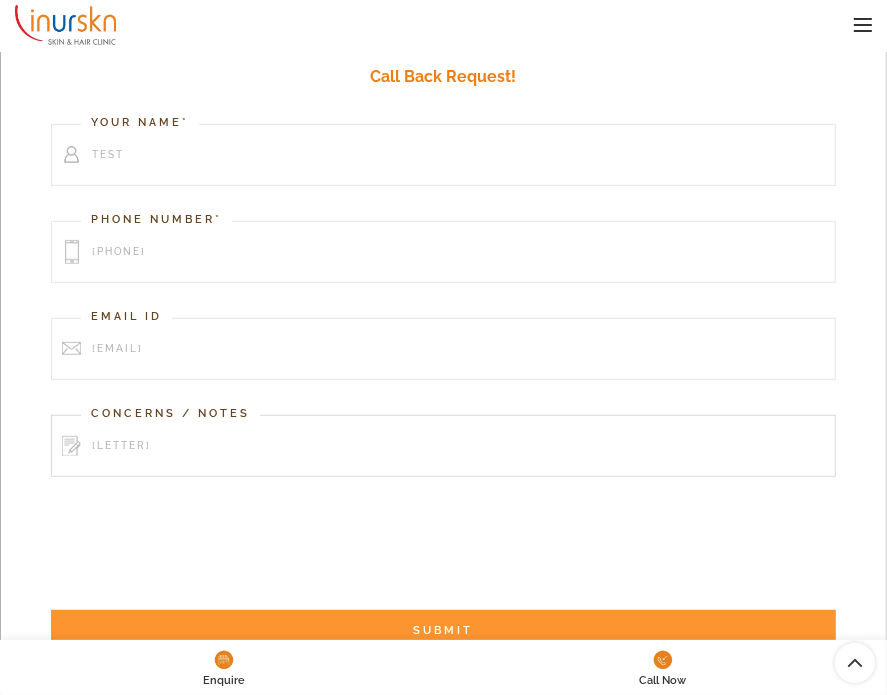 type on "na" 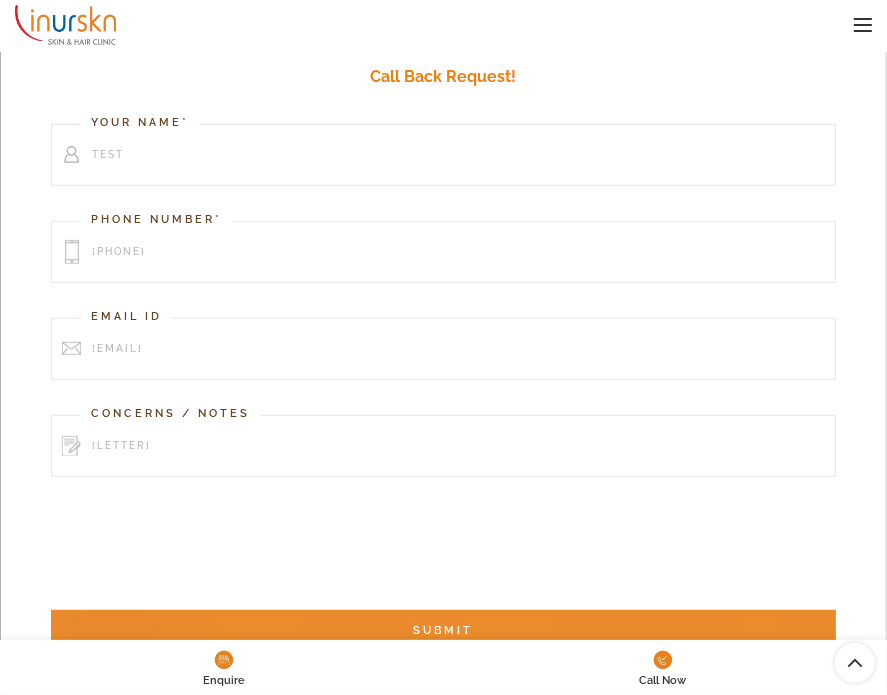 click on "SUBMIT" at bounding box center [443, 631] 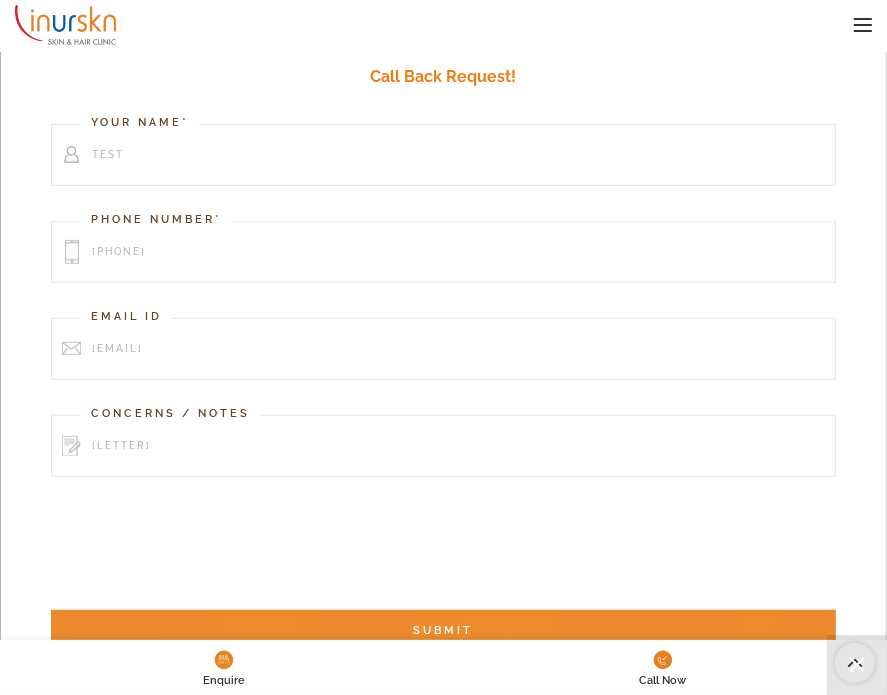 click on "SUBMIT" at bounding box center [443, 631] 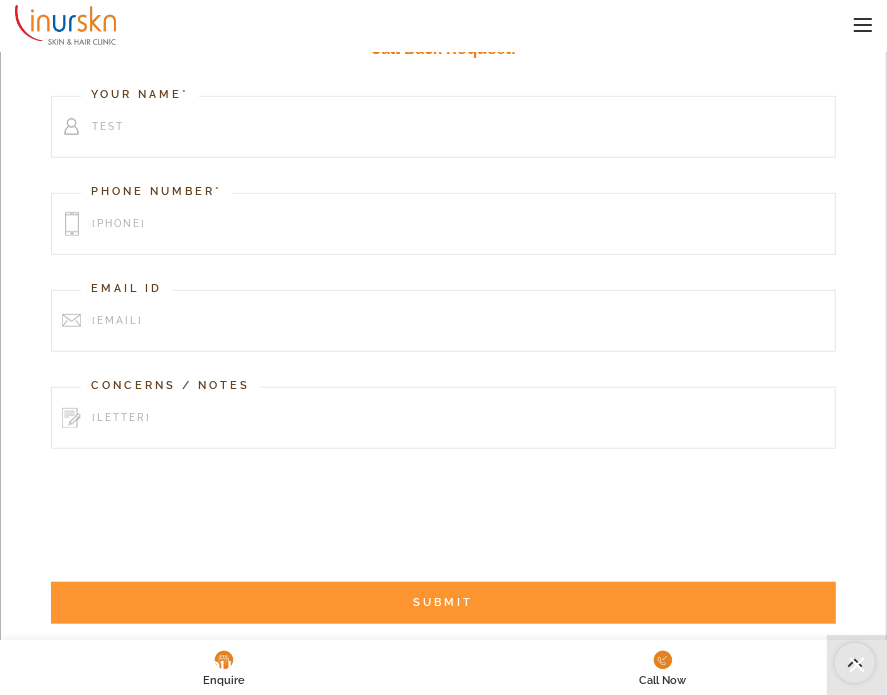 scroll, scrollTop: 614, scrollLeft: 0, axis: vertical 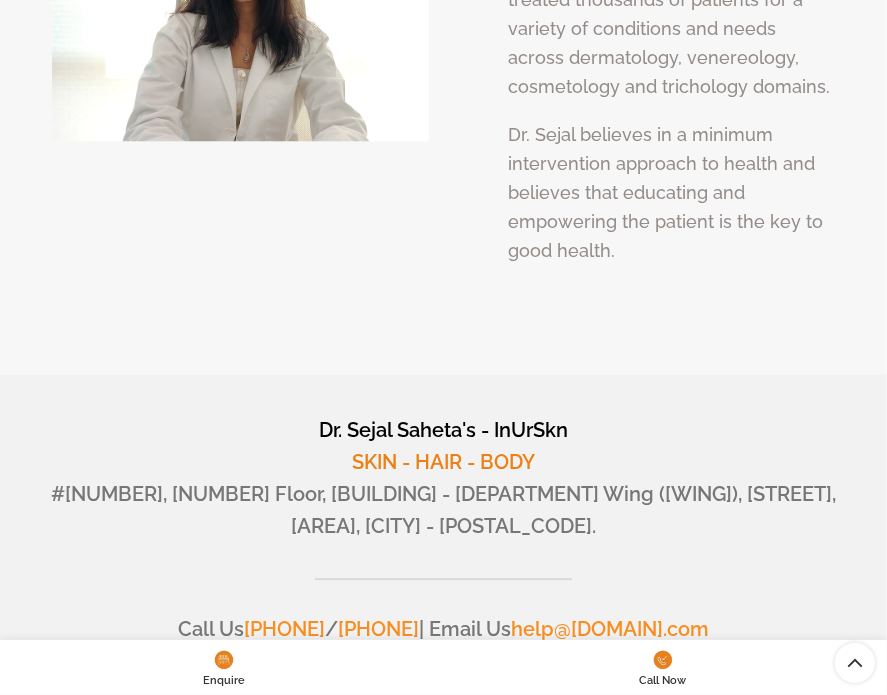 click on "SKIN - HAIR - BODY" at bounding box center (443, 462) 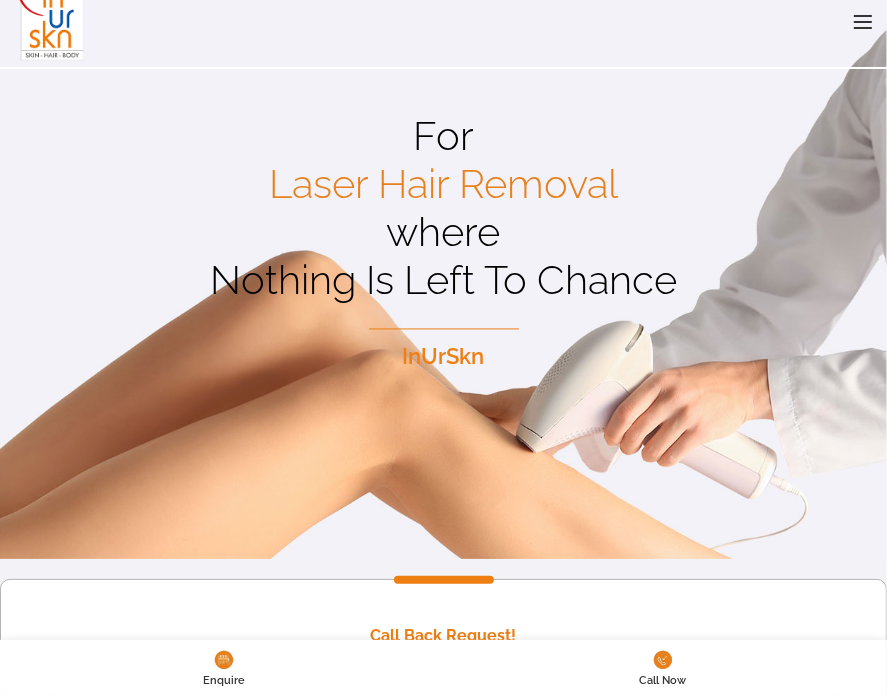 scroll, scrollTop: 0, scrollLeft: 0, axis: both 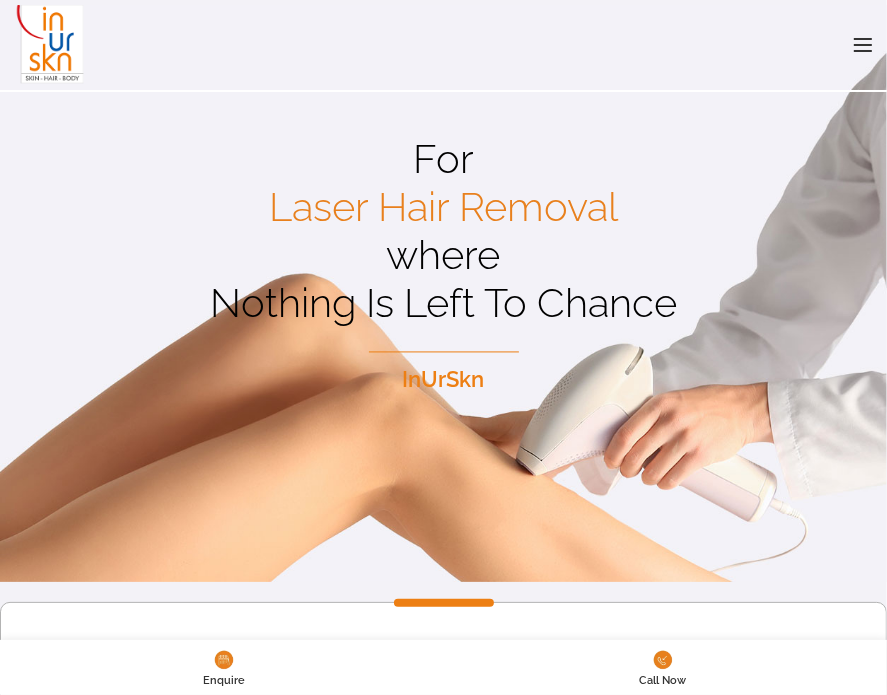 click at bounding box center (50, 45) 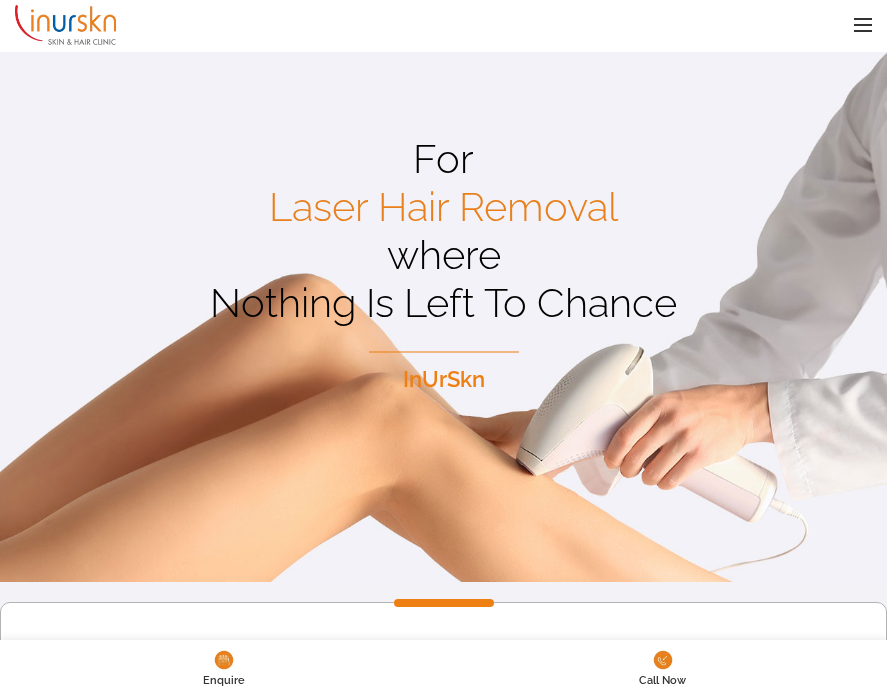 scroll, scrollTop: 0, scrollLeft: 0, axis: both 